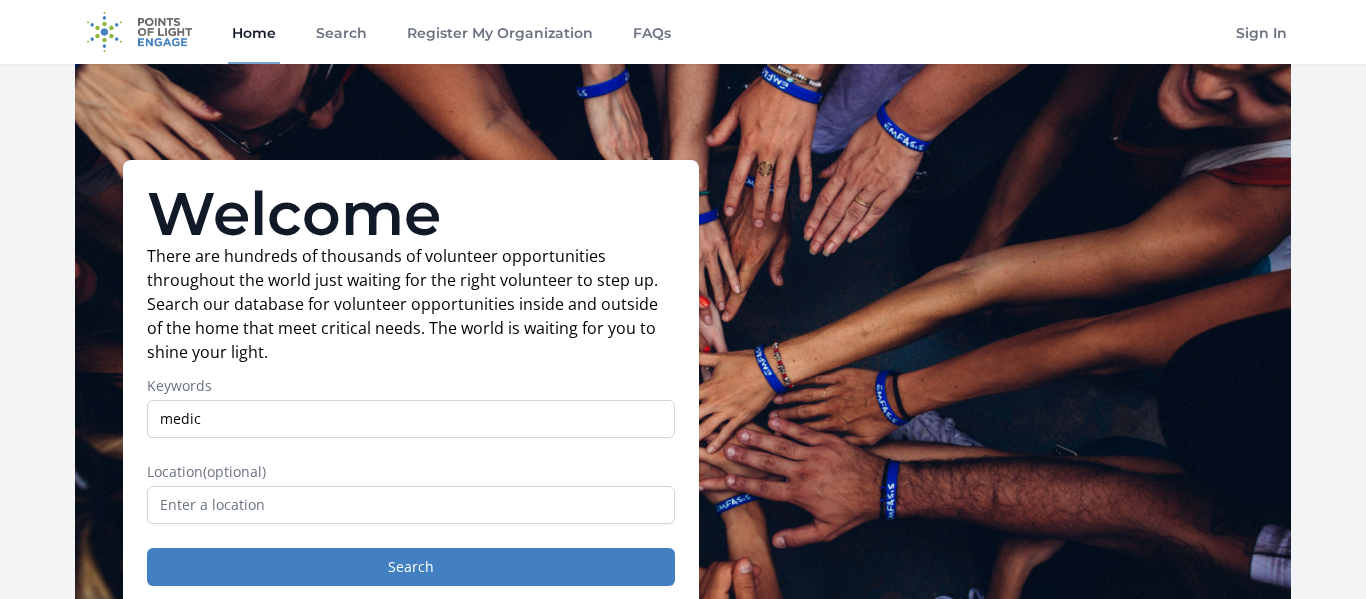 scroll, scrollTop: 81, scrollLeft: 0, axis: vertical 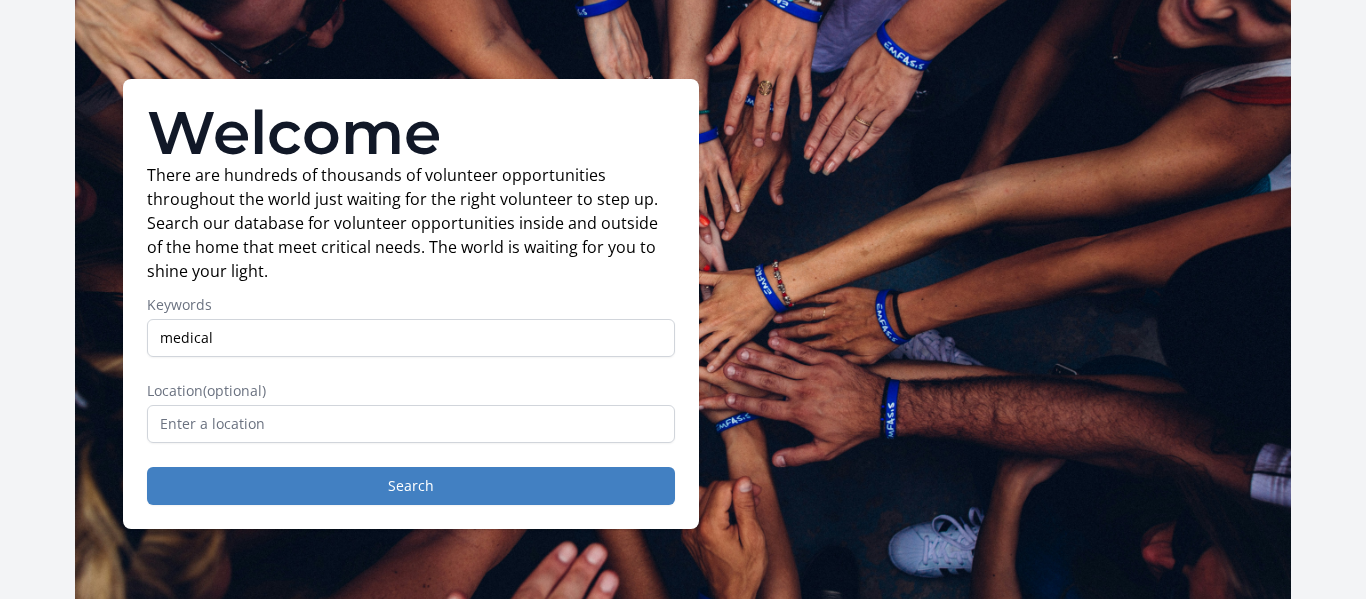 type on "medical" 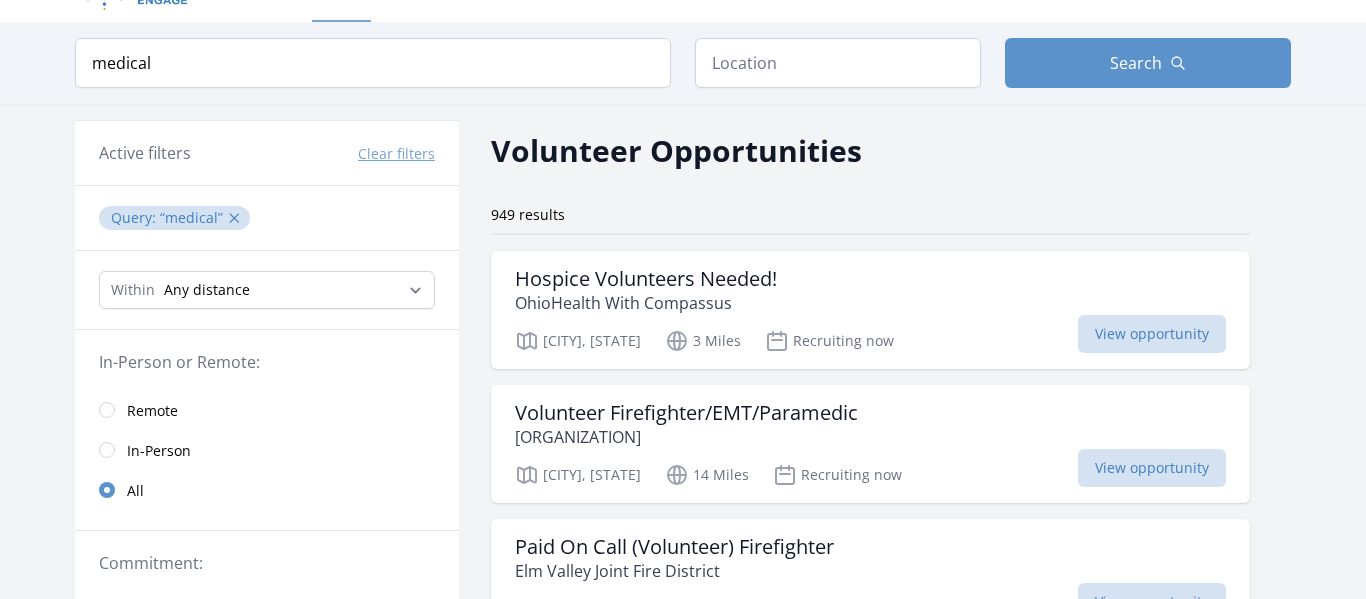 scroll, scrollTop: 45, scrollLeft: 0, axis: vertical 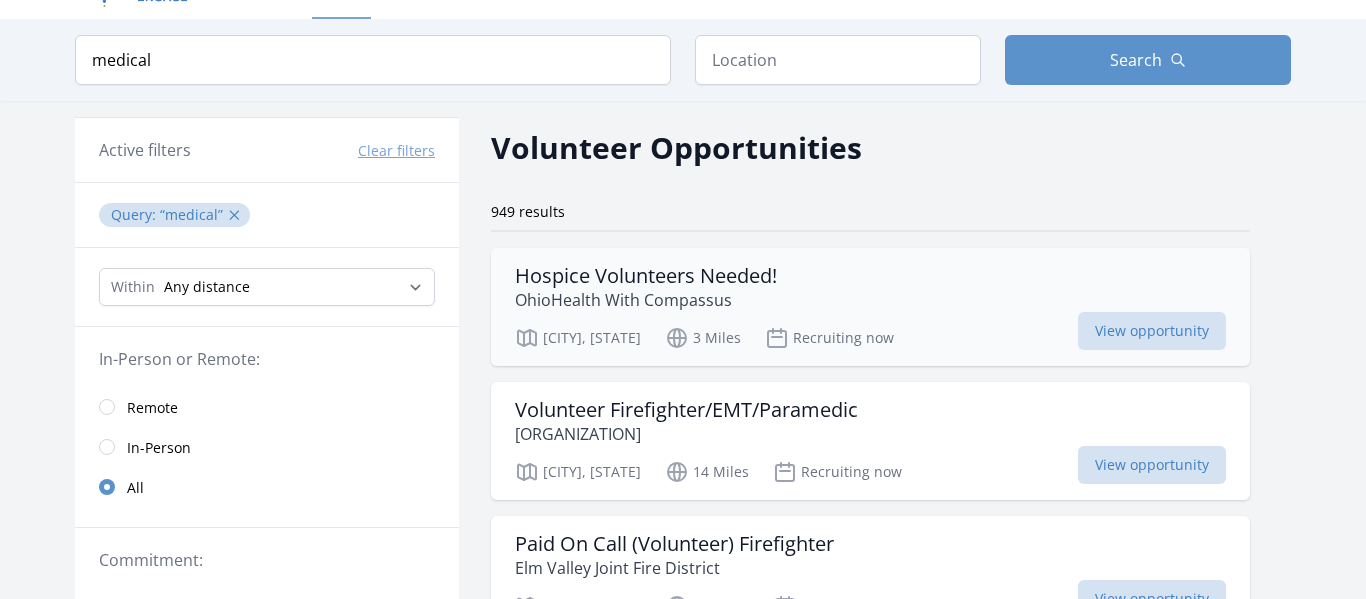 click on "Hospice Volunteers Needed!" at bounding box center (646, 276) 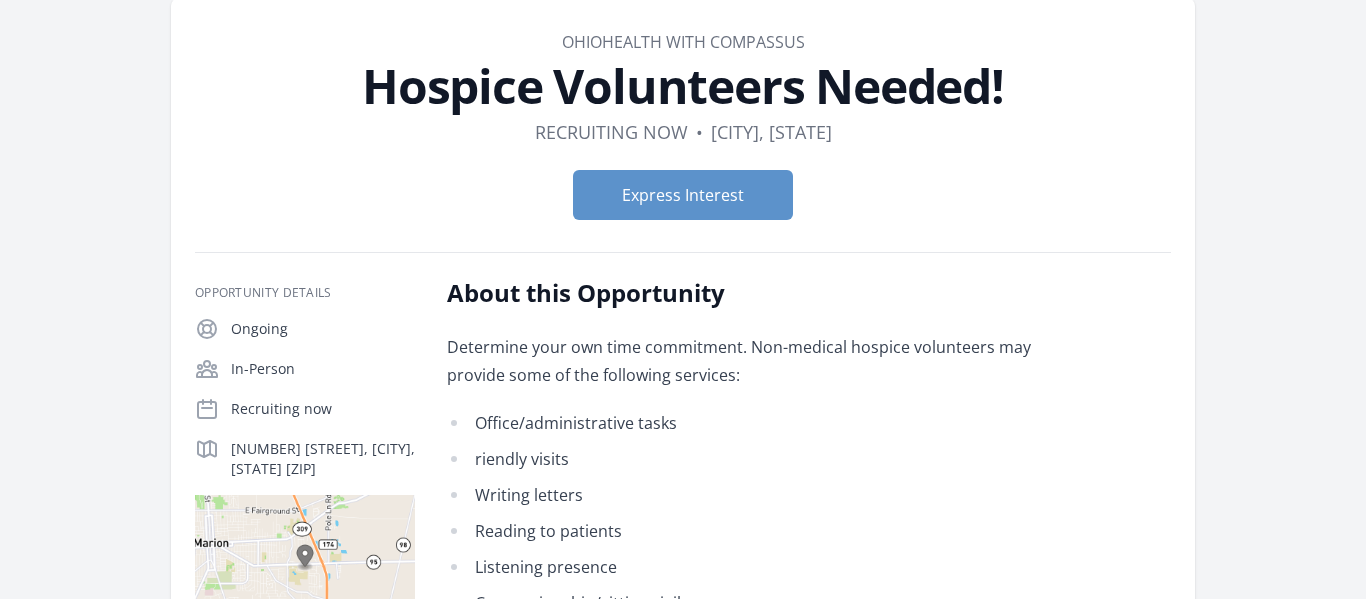 scroll, scrollTop: 91, scrollLeft: 0, axis: vertical 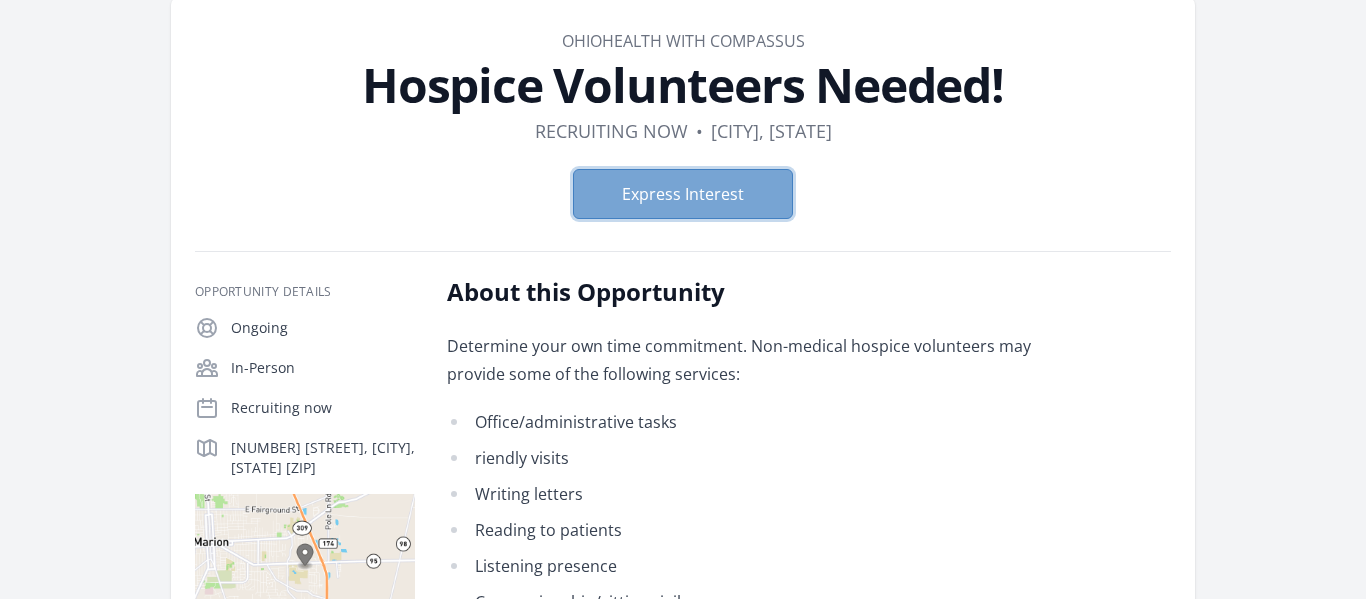 click on "Express Interest" at bounding box center (683, 194) 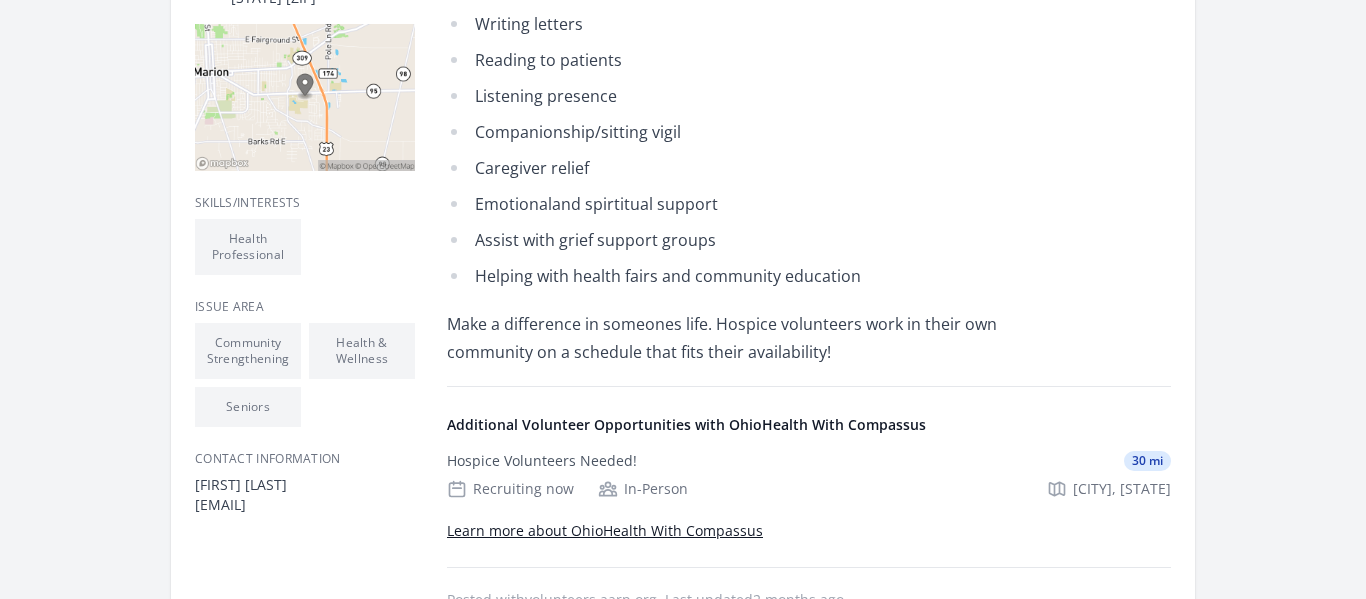 scroll, scrollTop: 0, scrollLeft: 0, axis: both 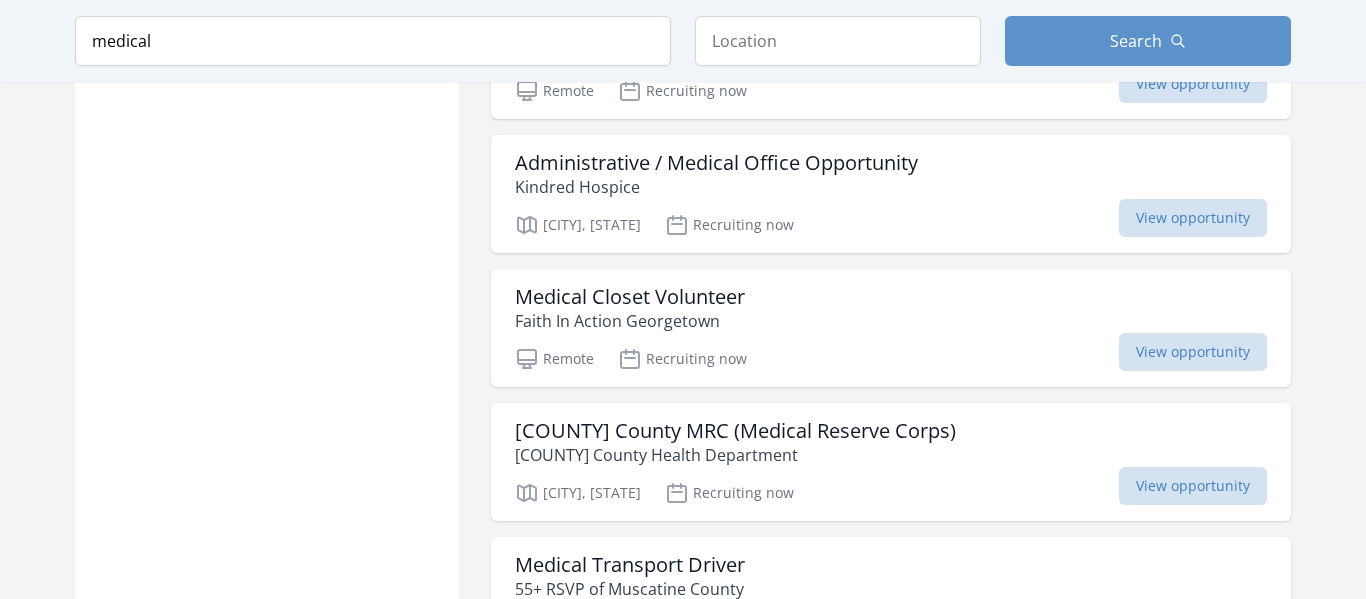 click on "Medical Closet Volunteer
Faith In Action Georgetown" at bounding box center (891, 309) 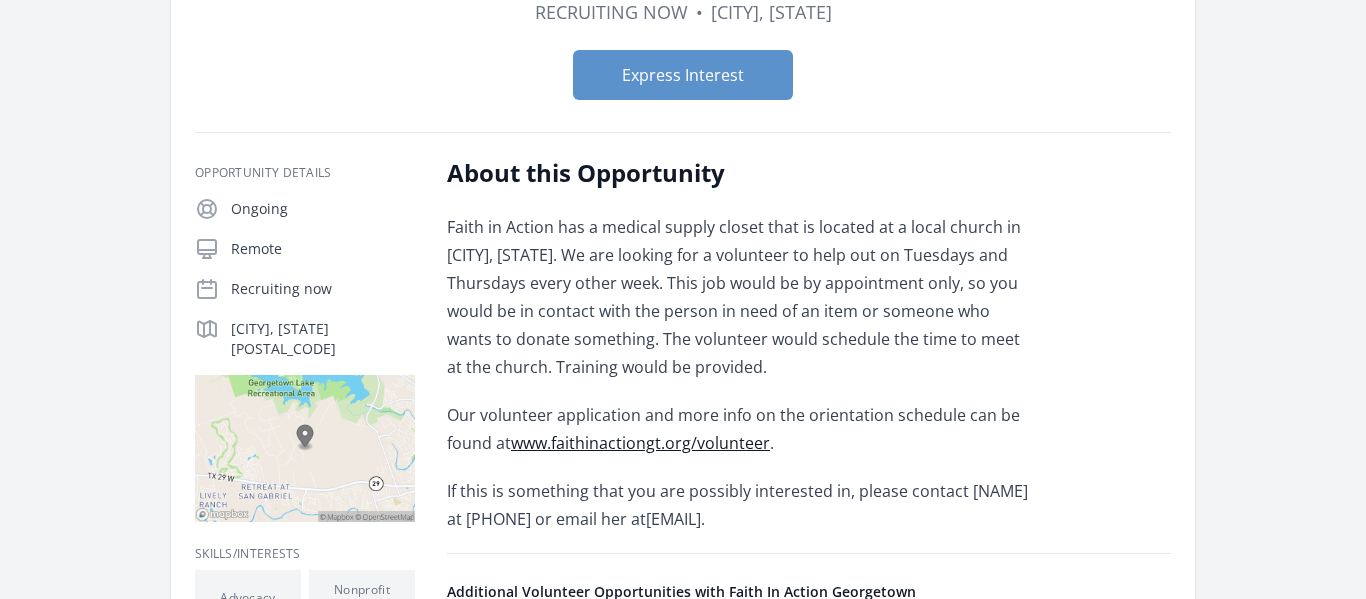 scroll, scrollTop: 211, scrollLeft: 0, axis: vertical 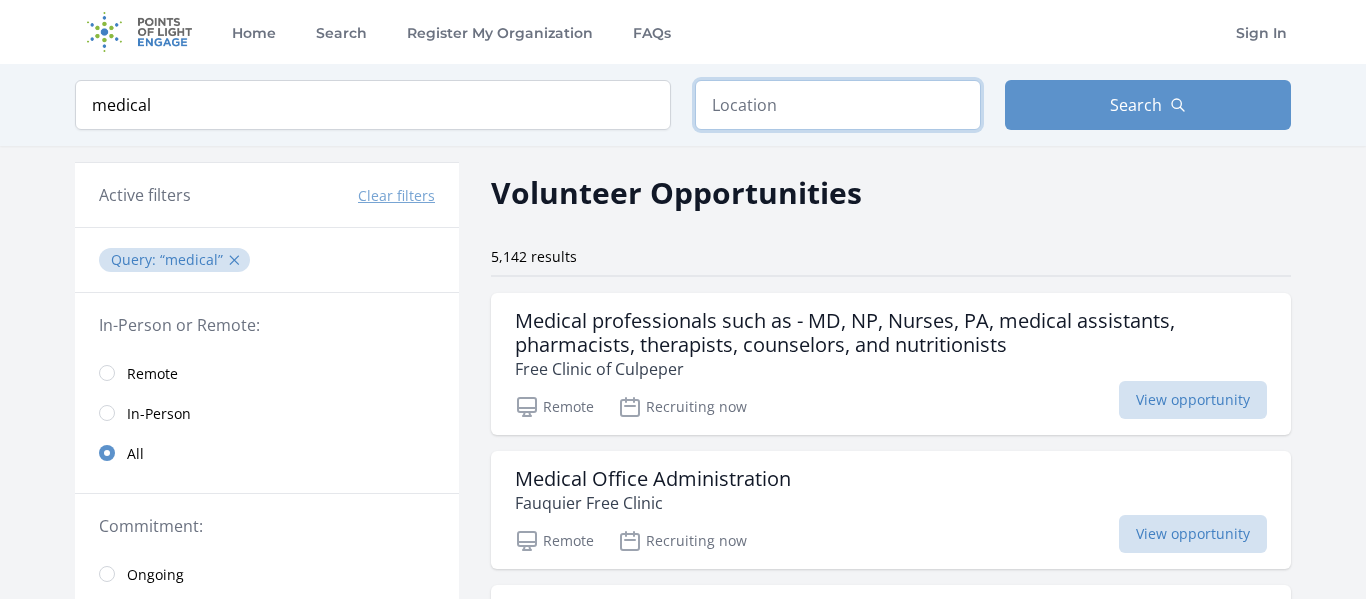 click at bounding box center [838, 105] 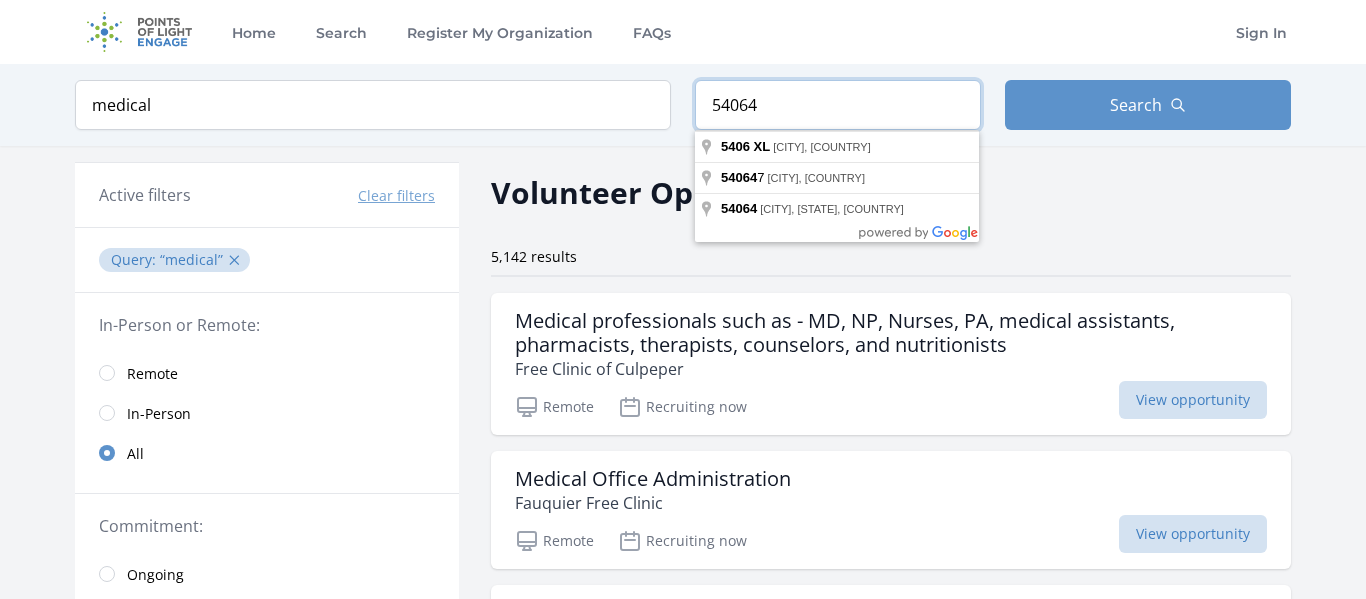 click on "54064" at bounding box center [838, 105] 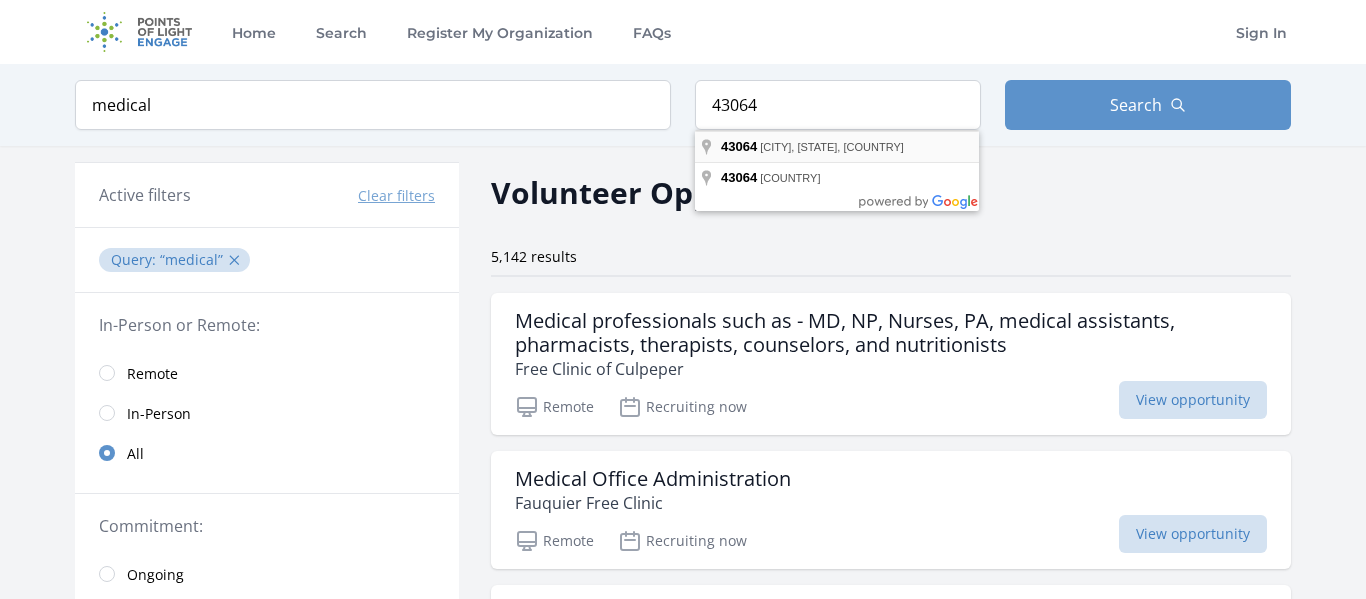 type on "[CITY], [STATE] [POSTAL_CODE], [COUNTRY]" 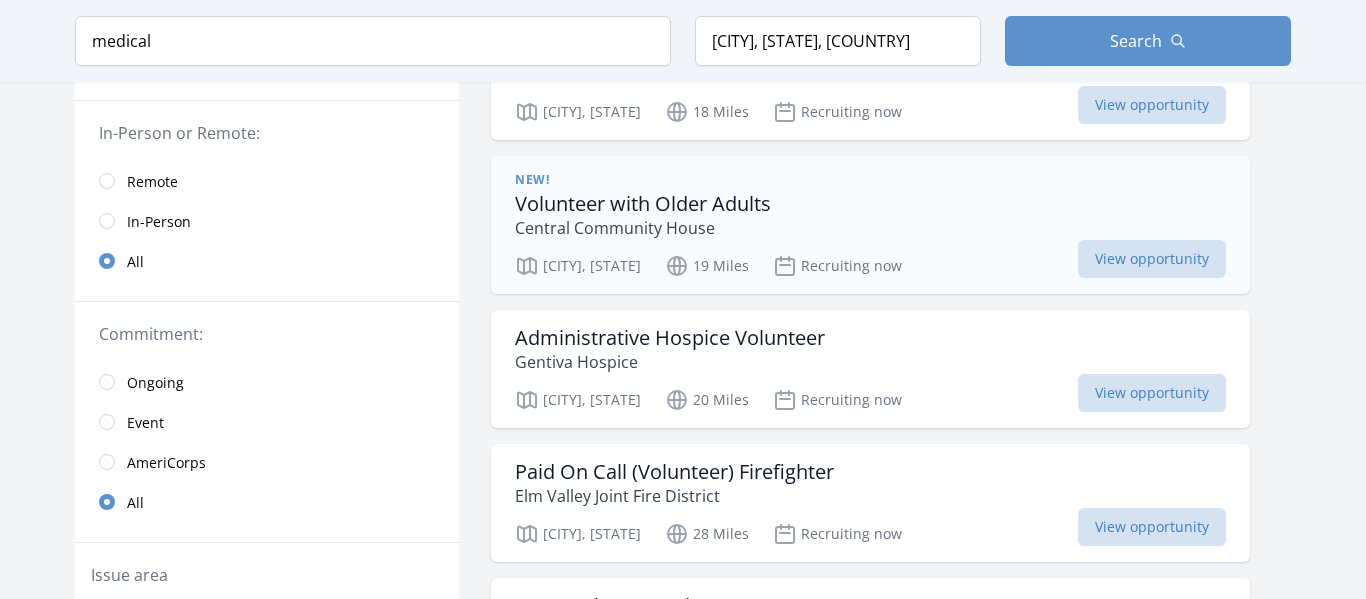 scroll, scrollTop: 286, scrollLeft: 0, axis: vertical 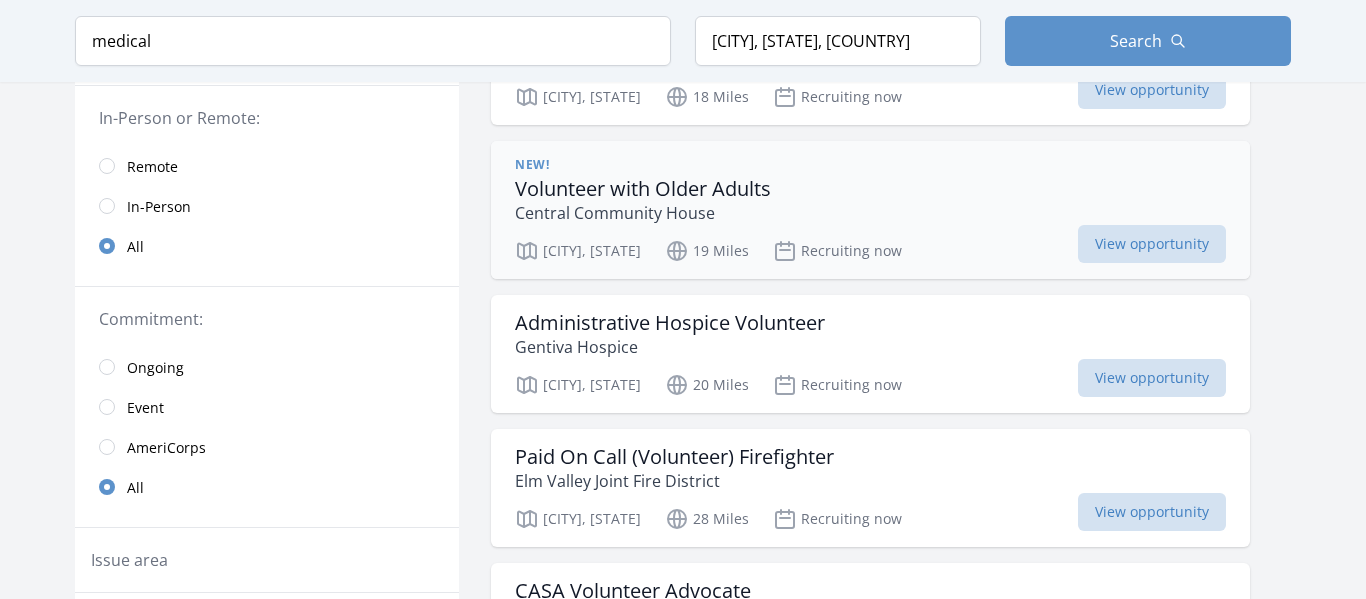 click on "New!
Volunteer with Older Adults
Central Community House" at bounding box center [870, 191] 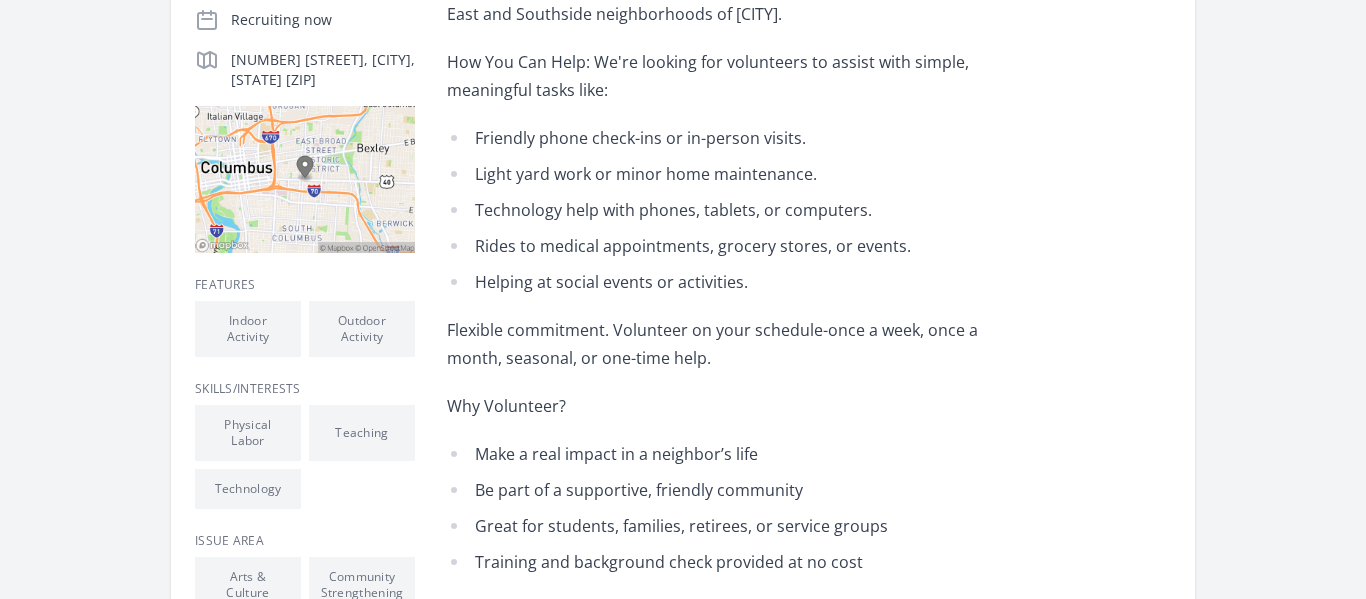scroll, scrollTop: 0, scrollLeft: 0, axis: both 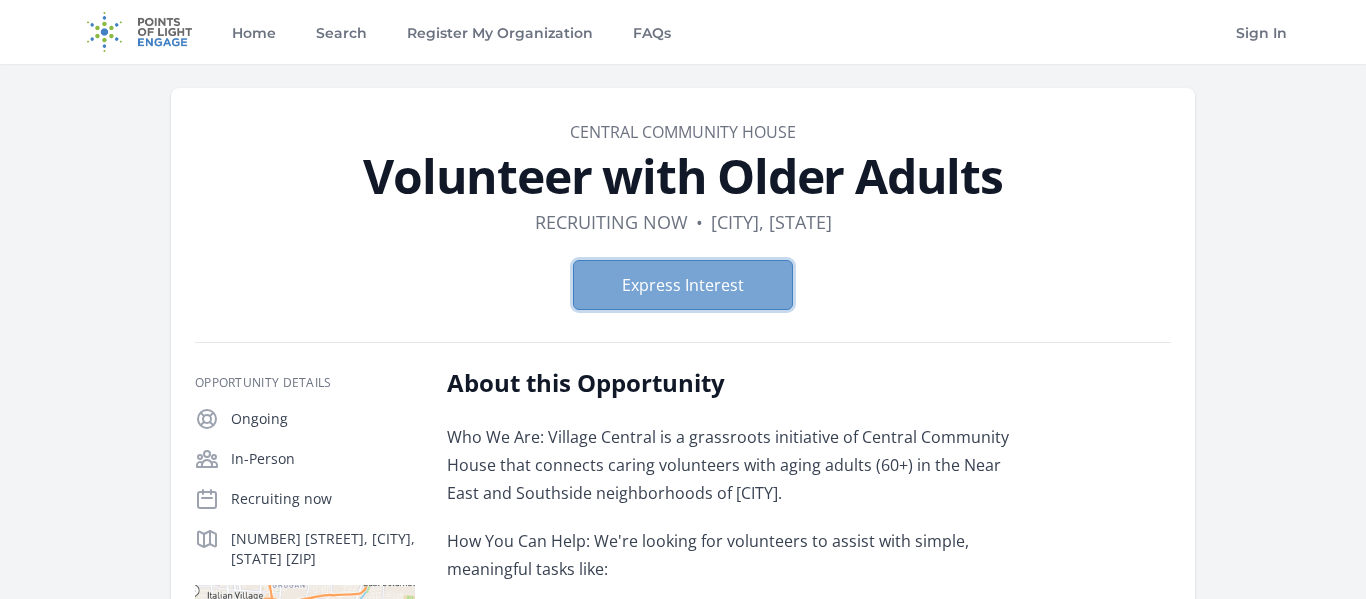 click on "Express Interest" at bounding box center (683, 285) 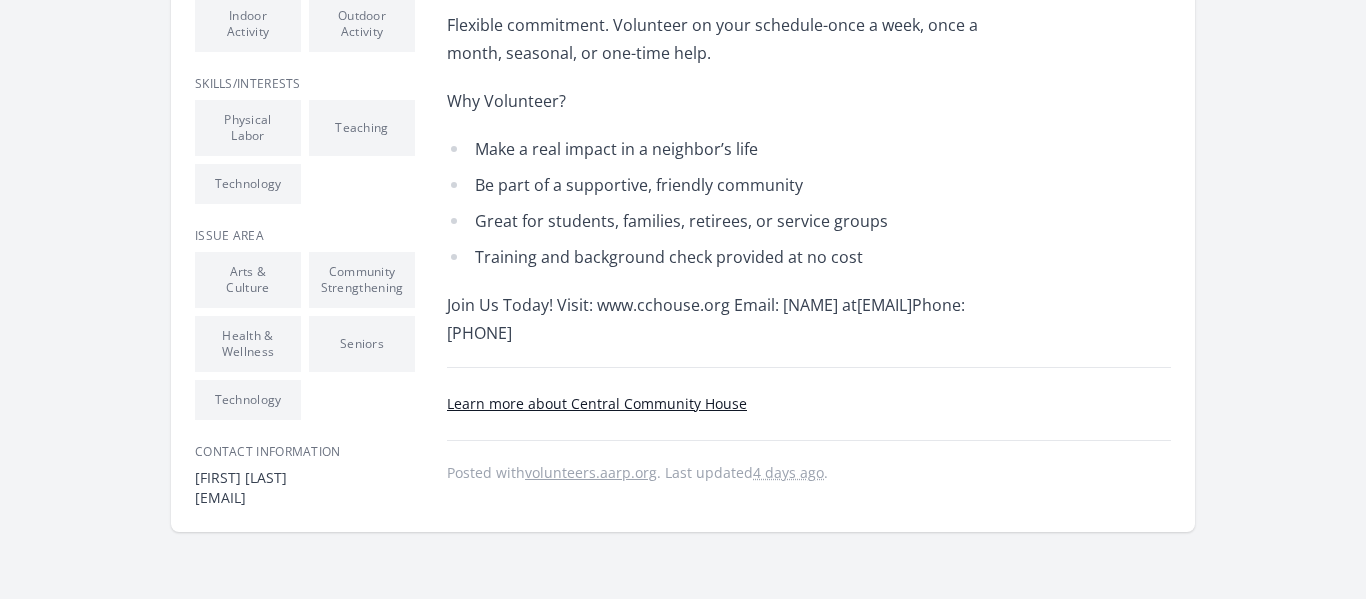 scroll, scrollTop: 792, scrollLeft: 0, axis: vertical 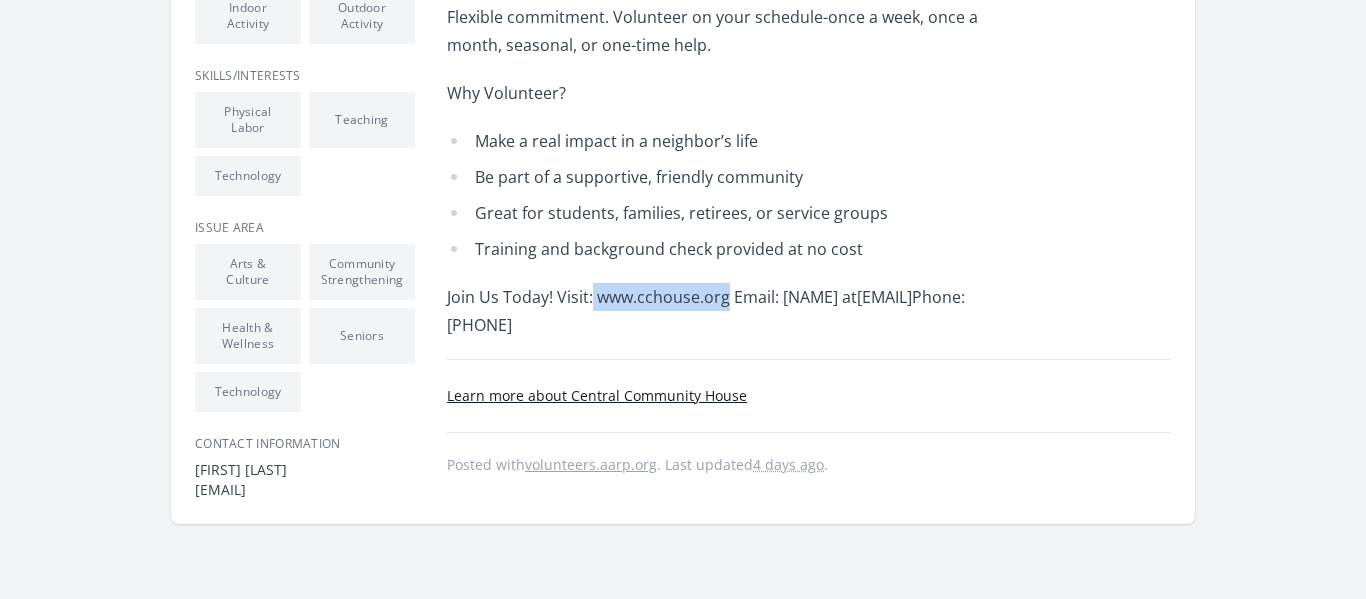drag, startPoint x: 591, startPoint y: 297, endPoint x: 727, endPoint y: 305, distance: 136.23509 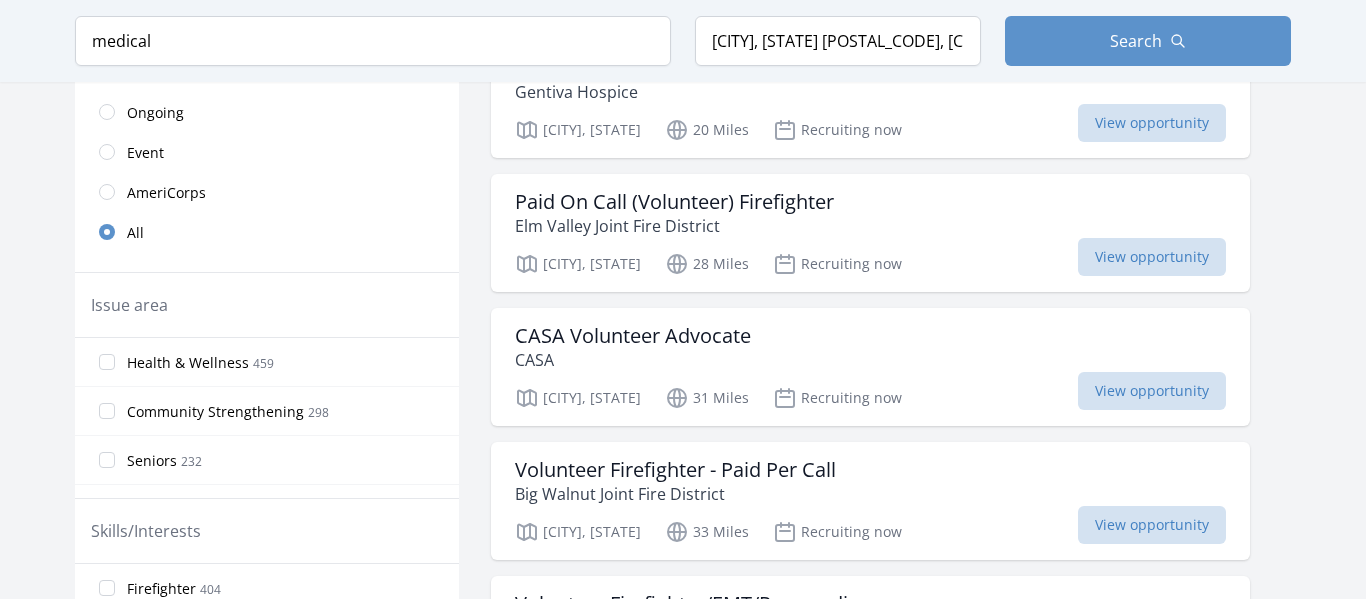 scroll, scrollTop: 540, scrollLeft: 0, axis: vertical 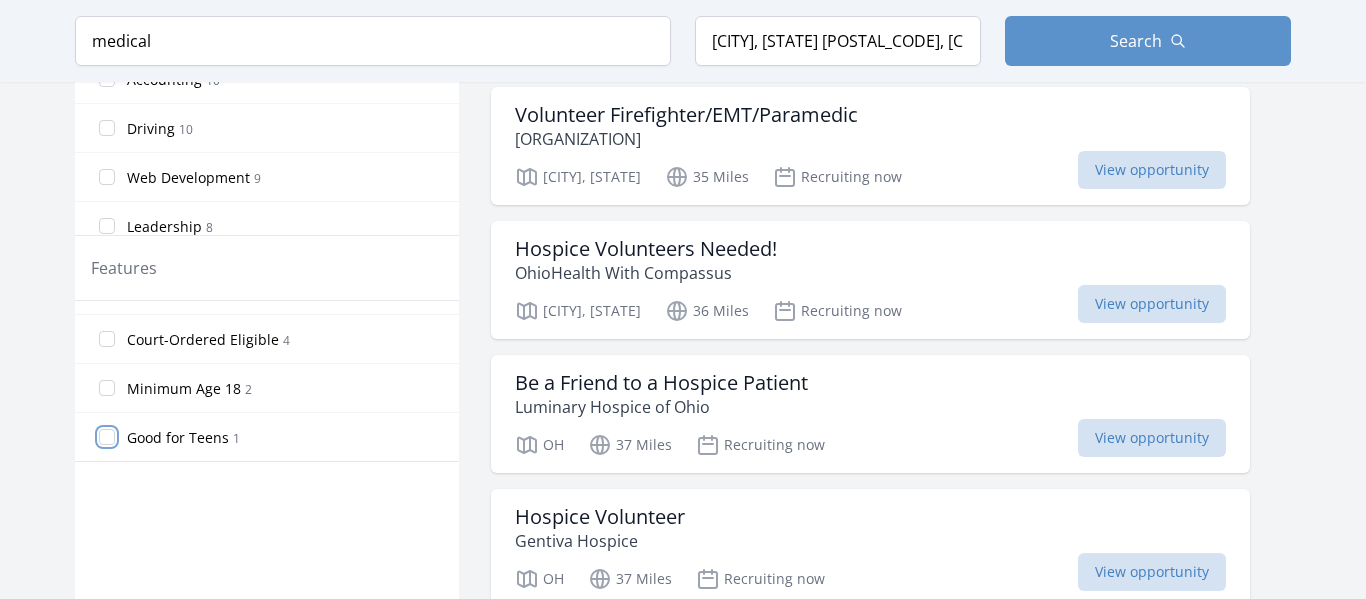 click on "Good for Teens   1" at bounding box center (107, 437) 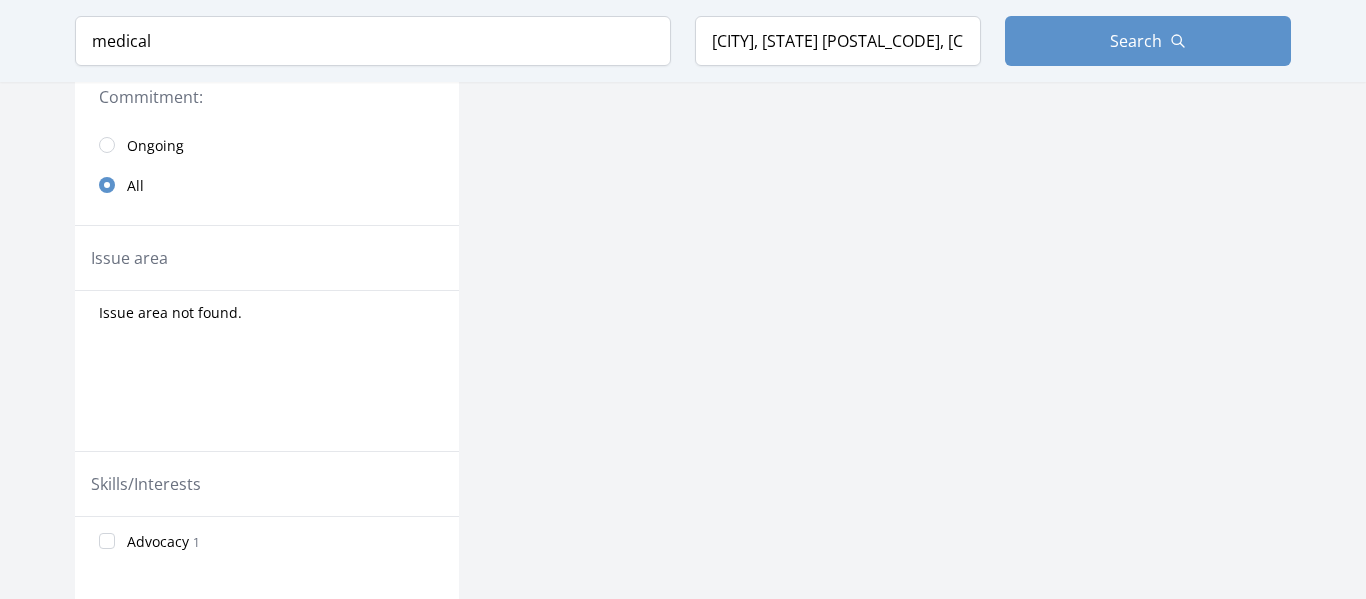 scroll, scrollTop: 0, scrollLeft: 0, axis: both 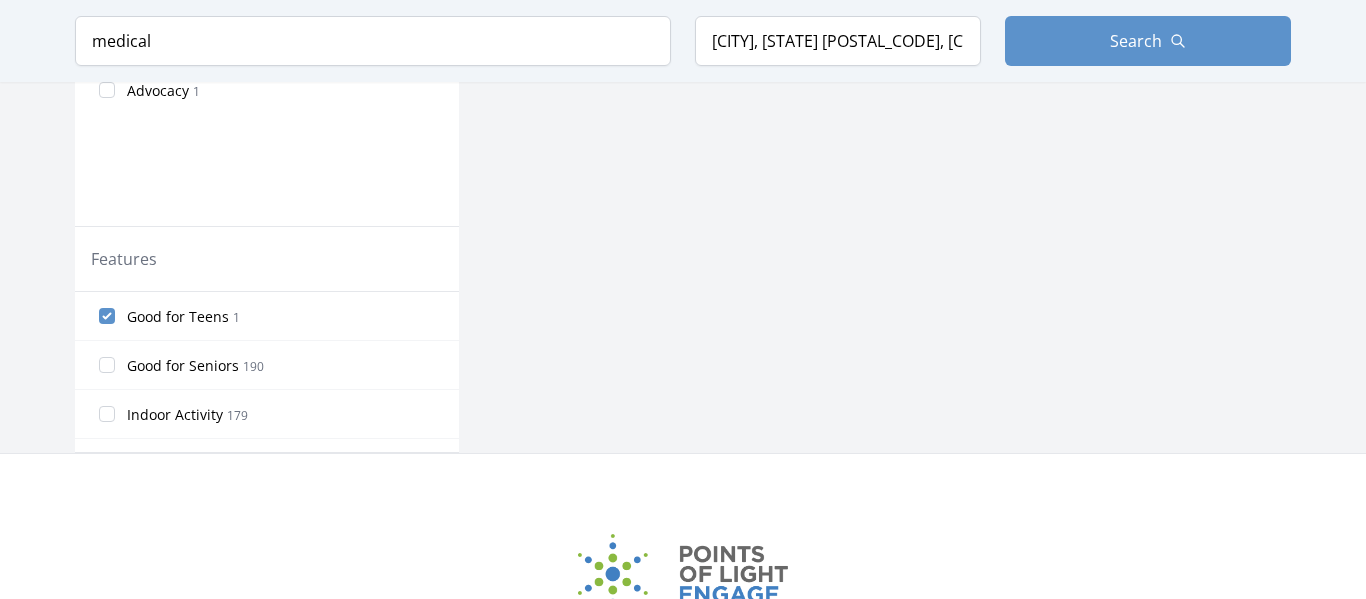 click on "Good for Teens" at bounding box center (178, 317) 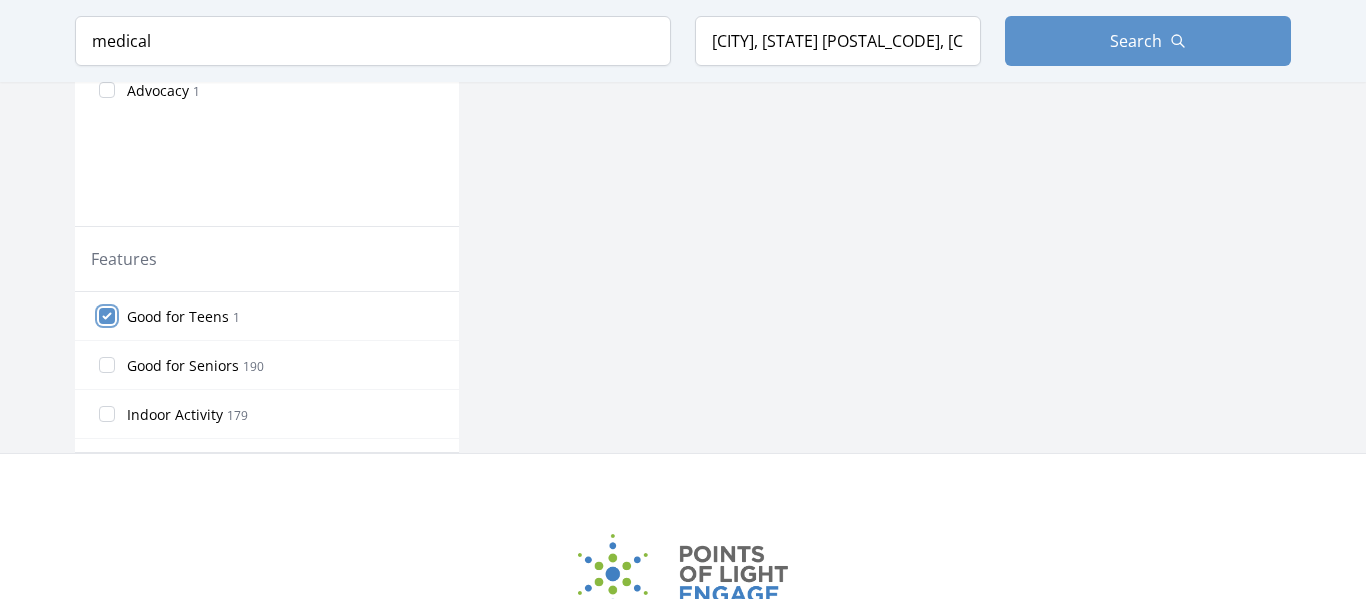 click on "Good for Teens   1" at bounding box center (107, 316) 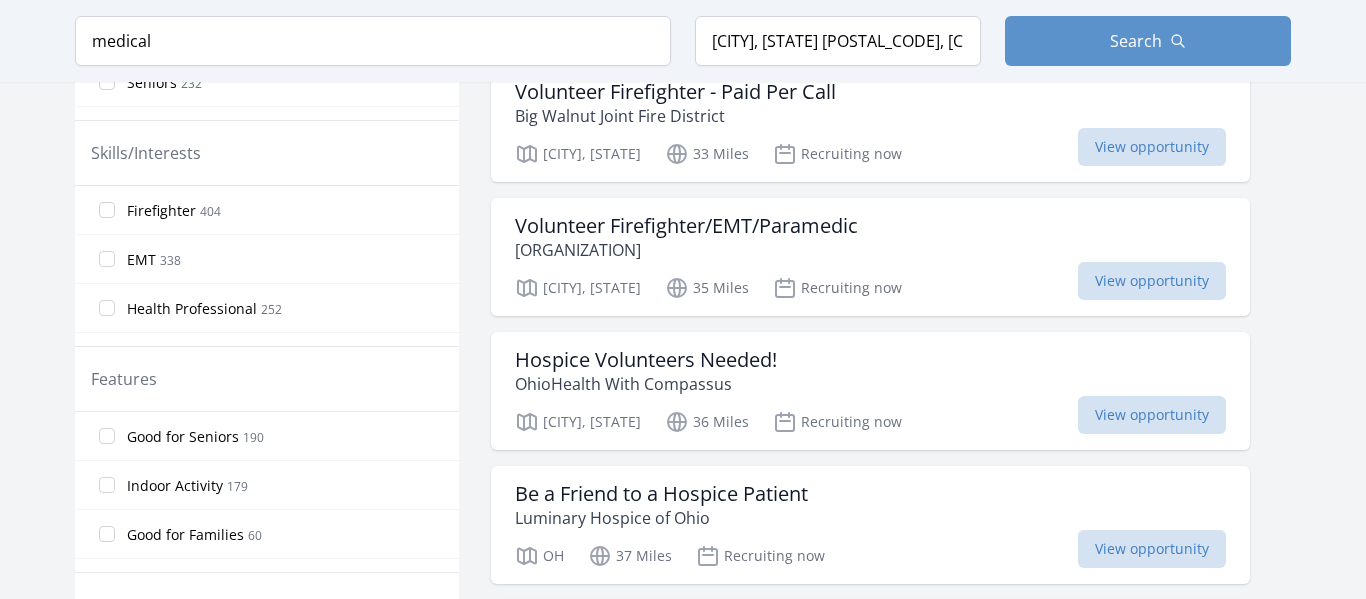 scroll, scrollTop: 1039, scrollLeft: 0, axis: vertical 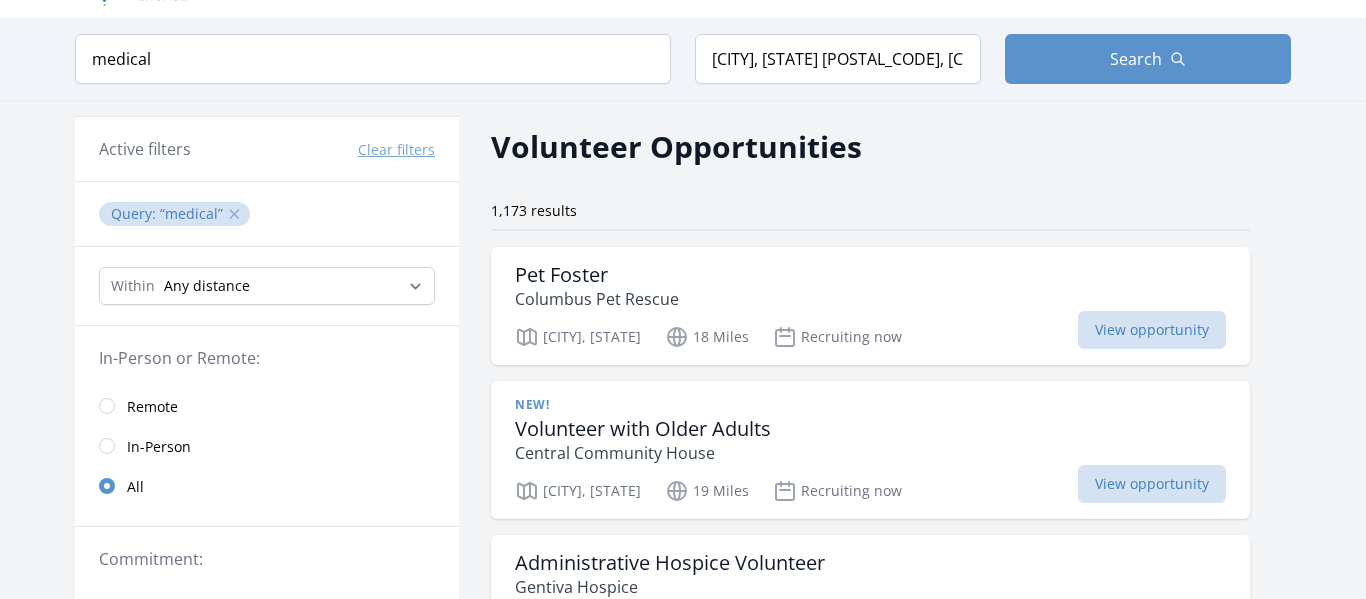 click on "✕" at bounding box center [234, 214] 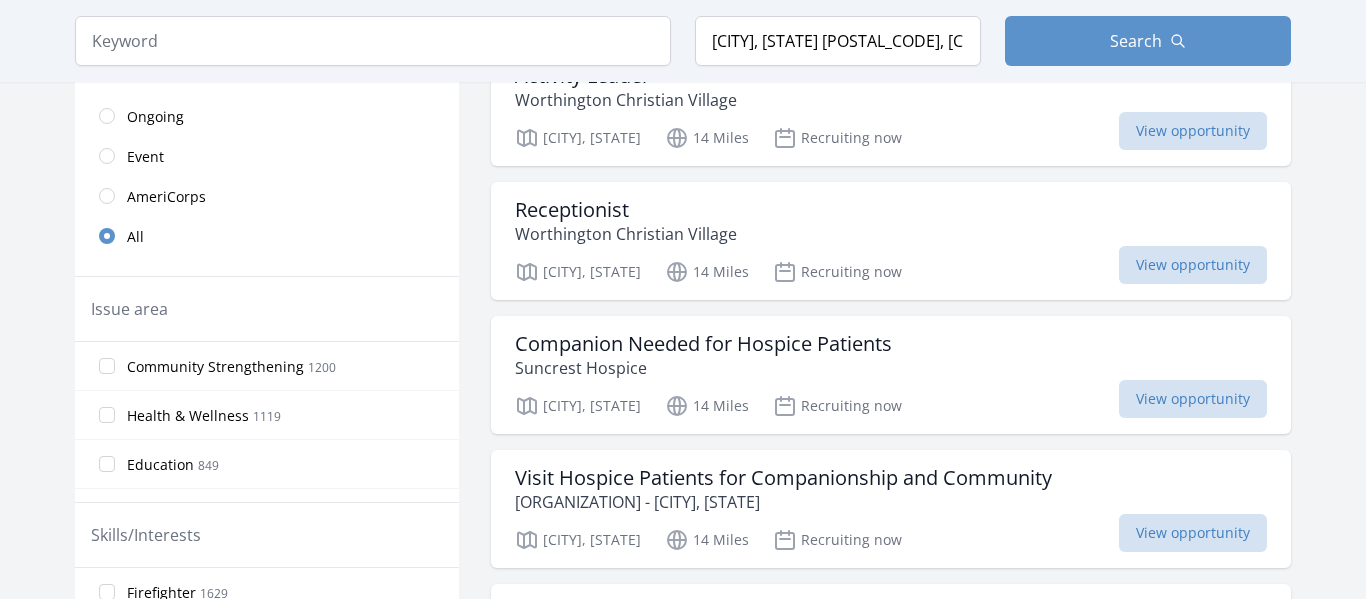 scroll, scrollTop: 516, scrollLeft: 0, axis: vertical 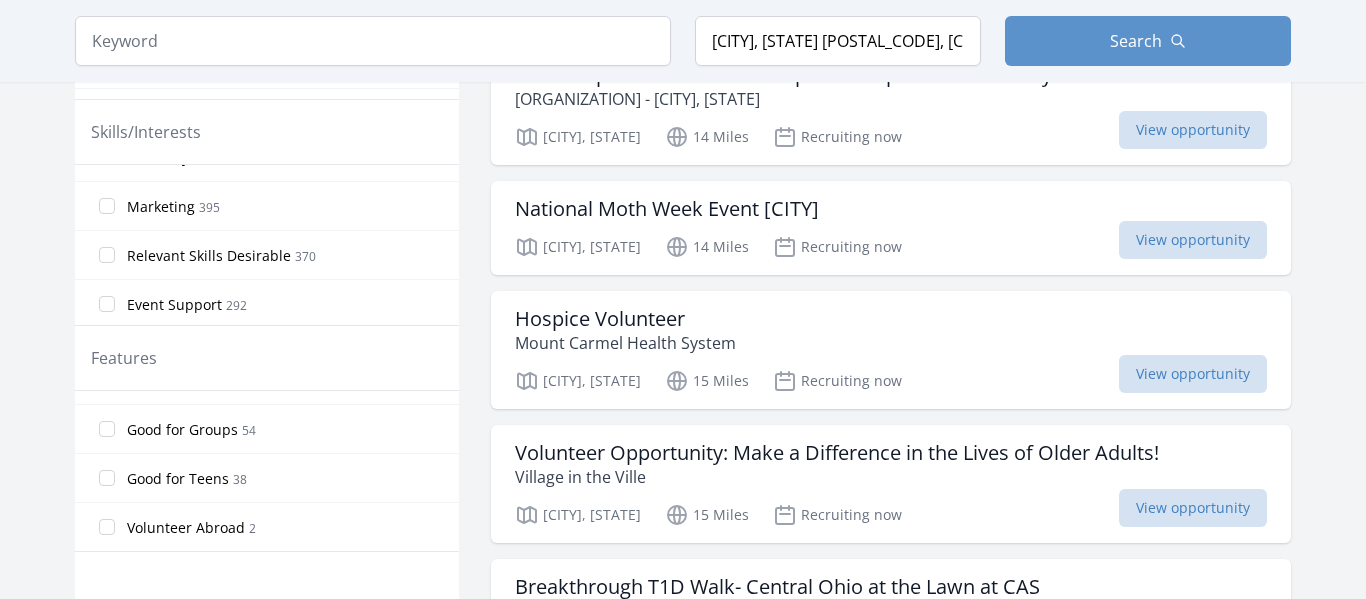 click on "Good for Teens" at bounding box center [178, 479] 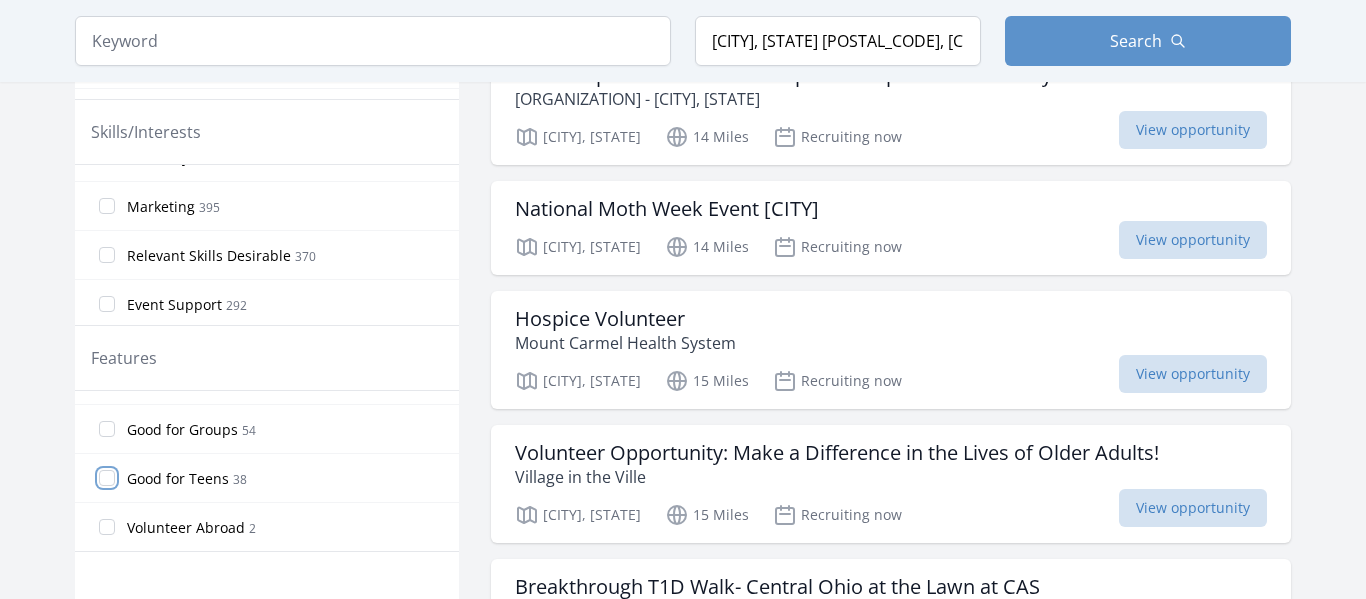 click on "Good for Teens   38" at bounding box center (107, 478) 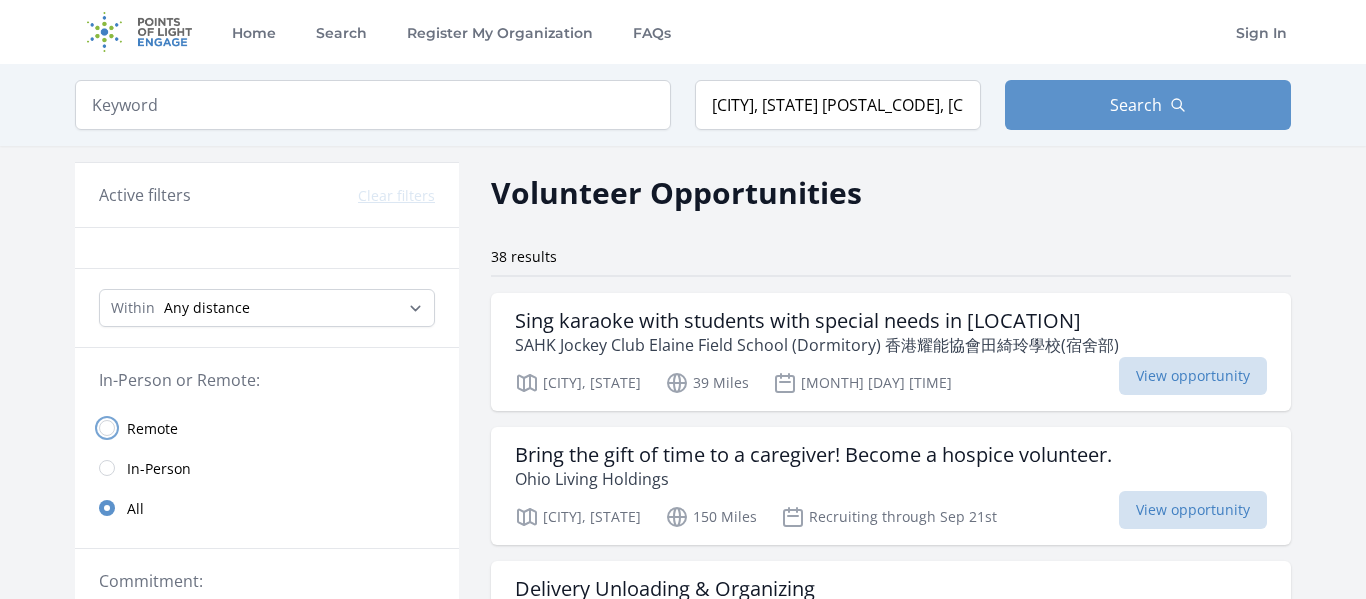 click at bounding box center [107, 428] 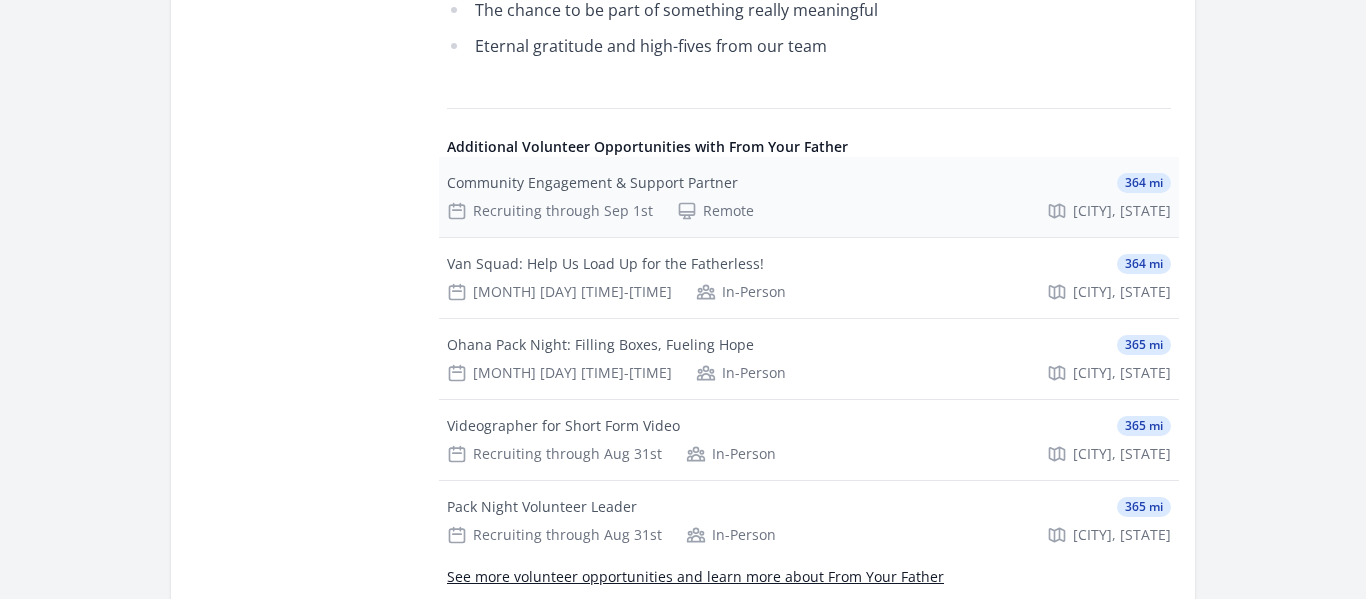 scroll, scrollTop: 1194, scrollLeft: 0, axis: vertical 